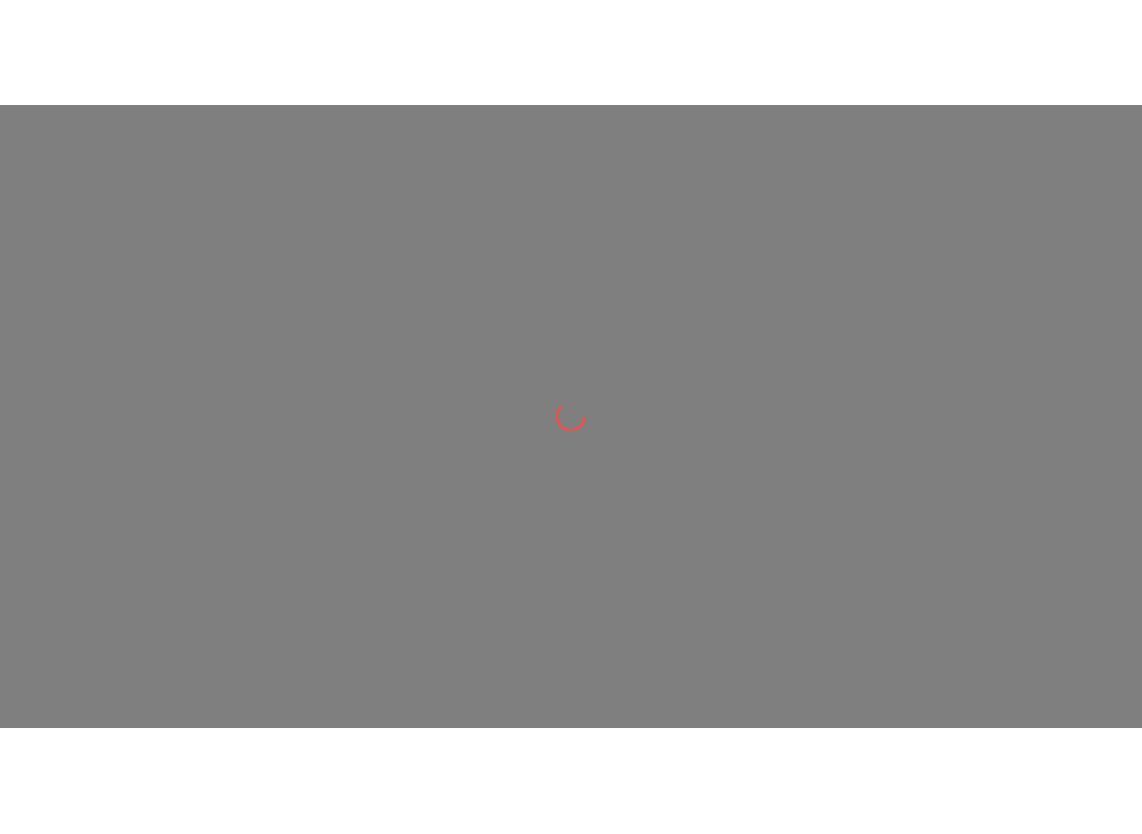 scroll, scrollTop: 0, scrollLeft: 0, axis: both 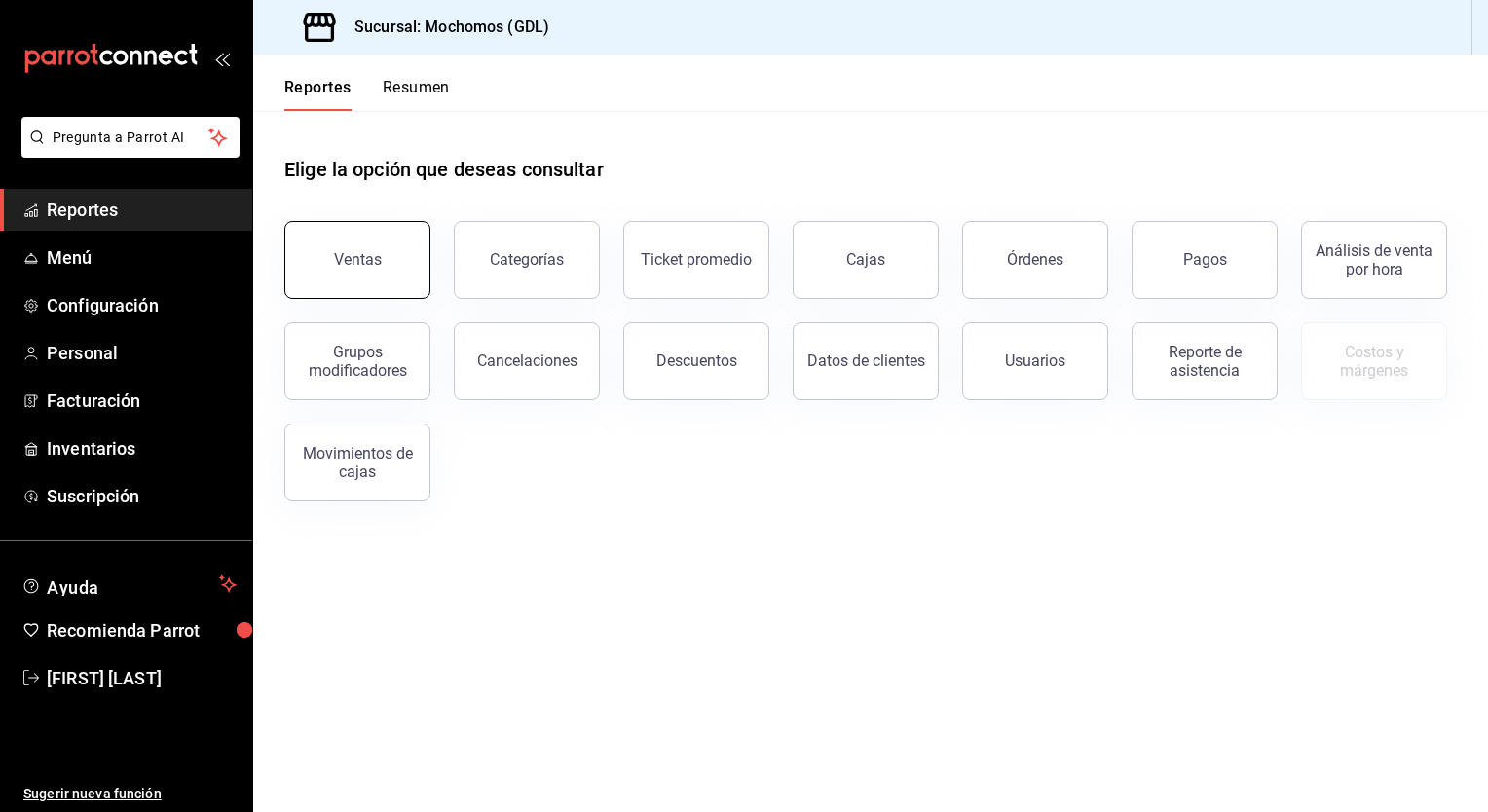 click on "Ventas" at bounding box center (357, 260) 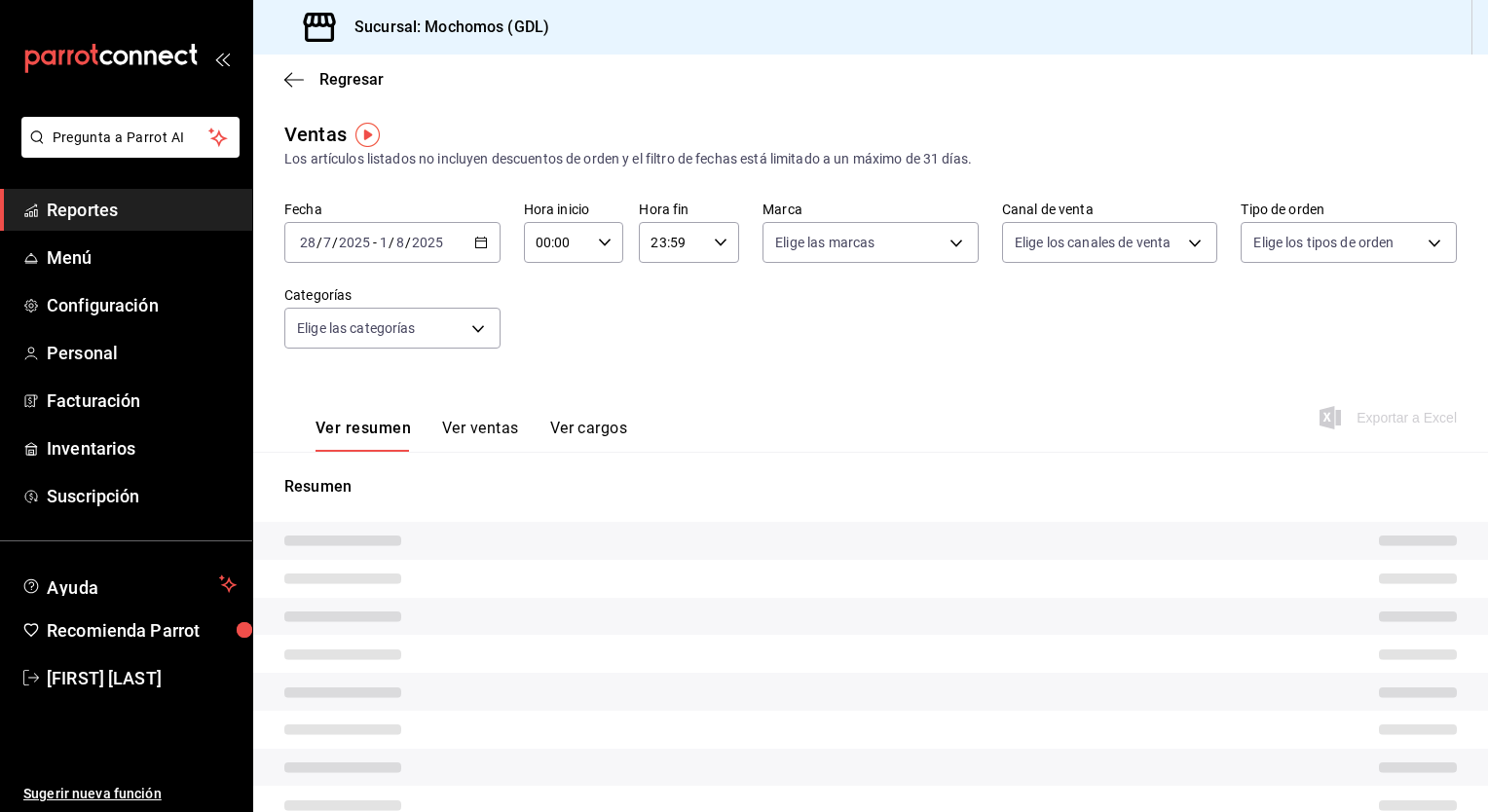 type on "05:00" 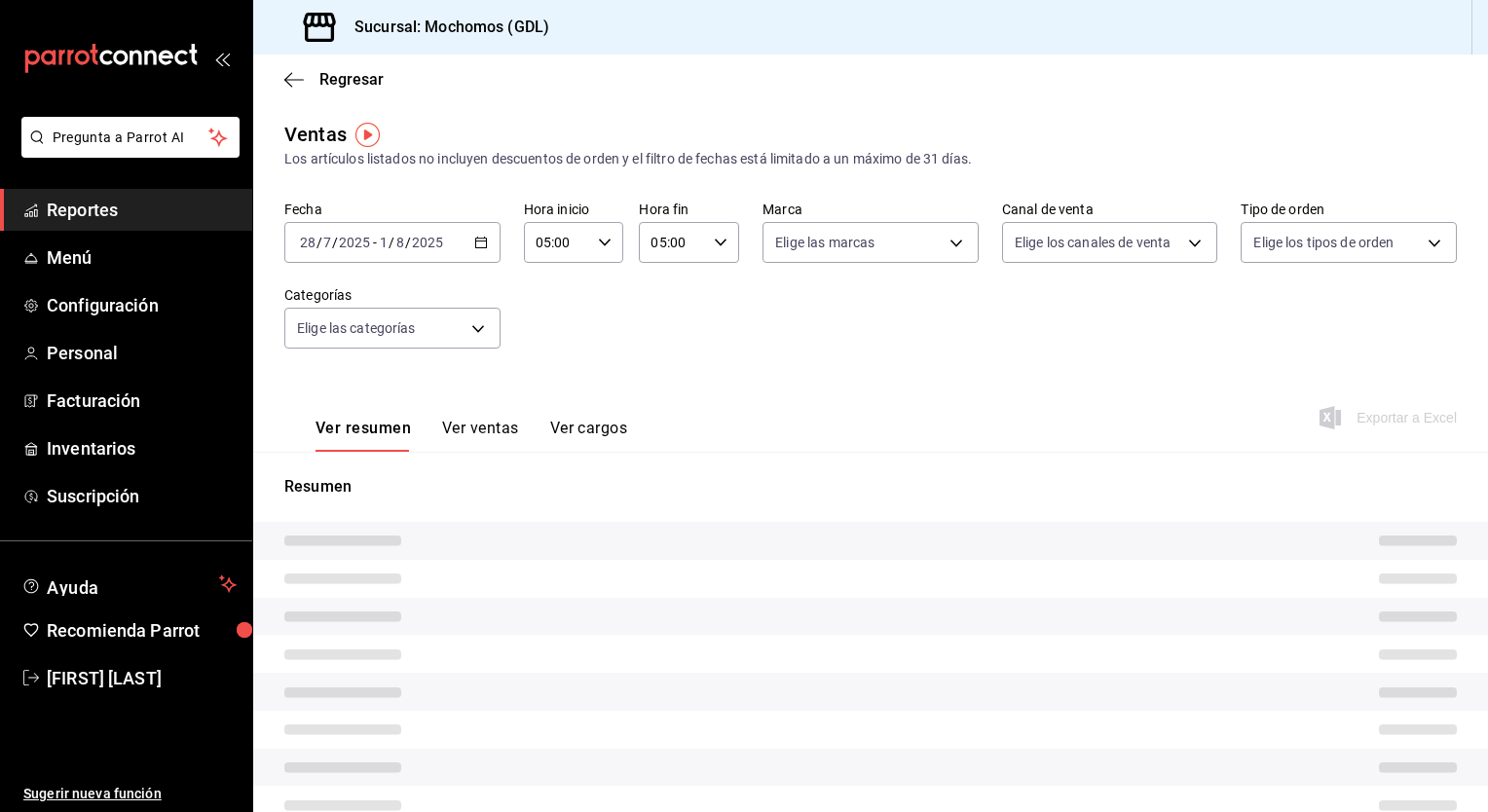 type on "PARROT,UBER_EATS,RAPPI,DIDI_FOOD,ONLINE" 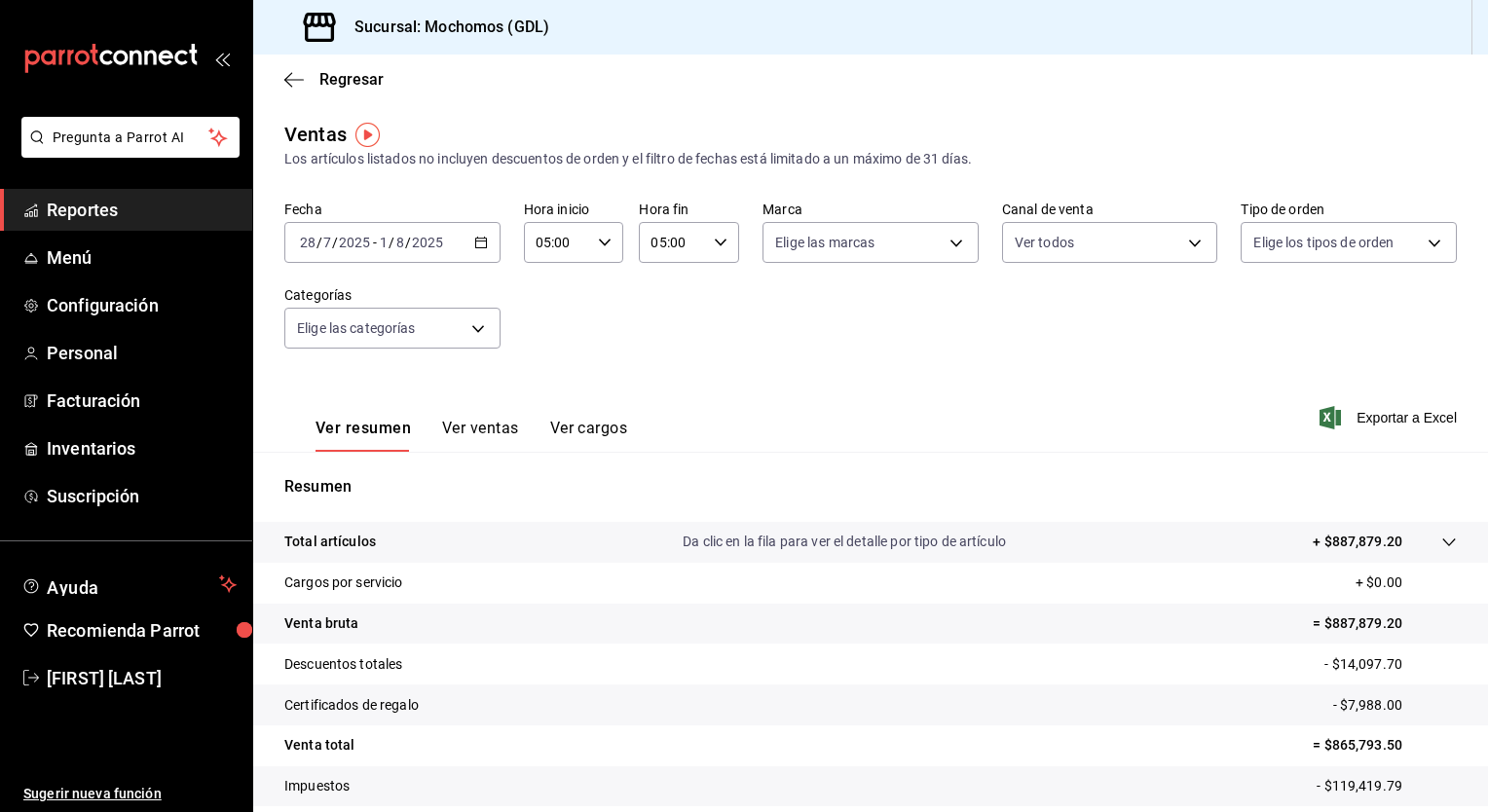 click 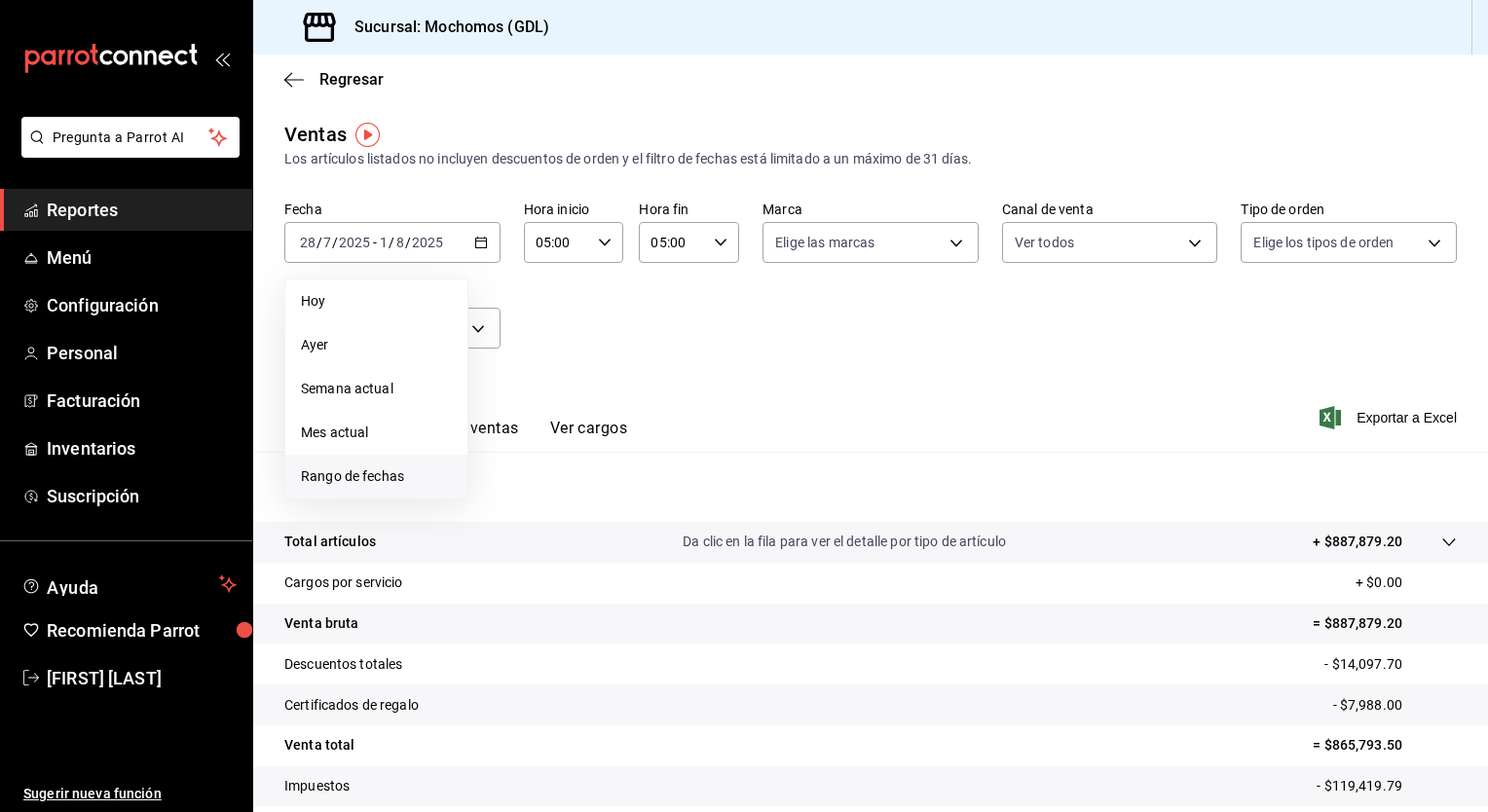 click on "Rango de fechas" at bounding box center [376, 476] 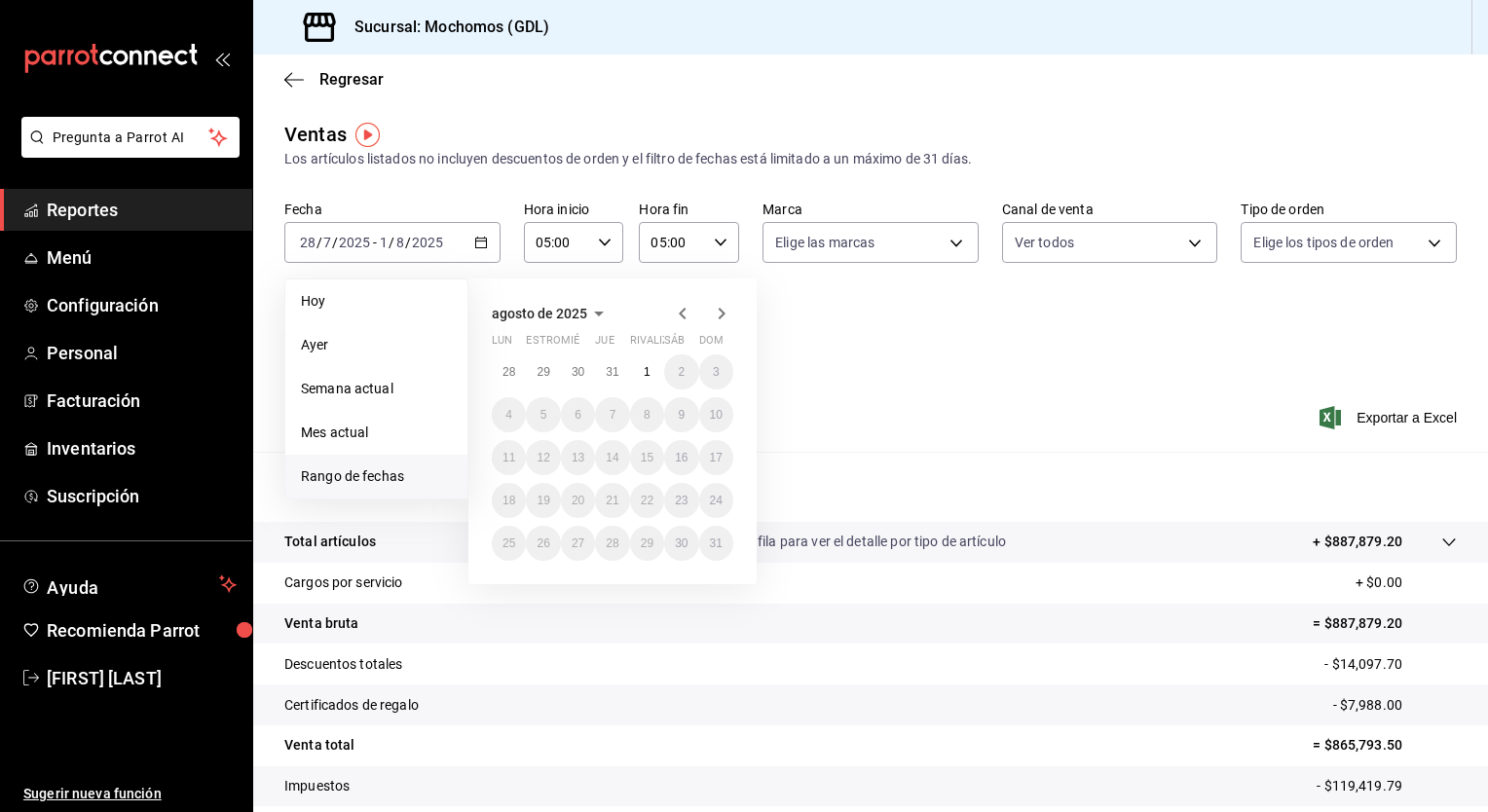 click 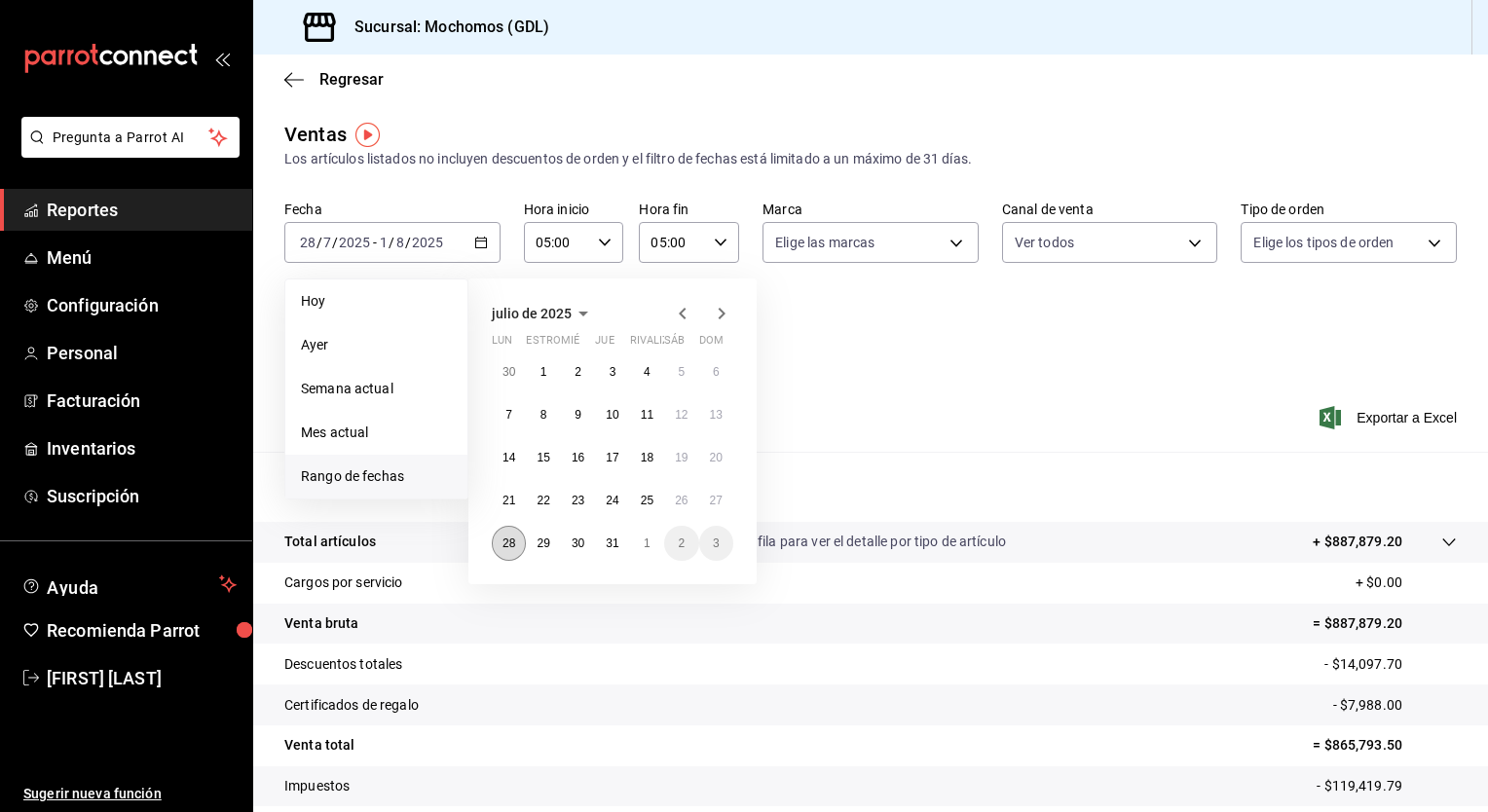 click on "28" at bounding box center (508, 543) 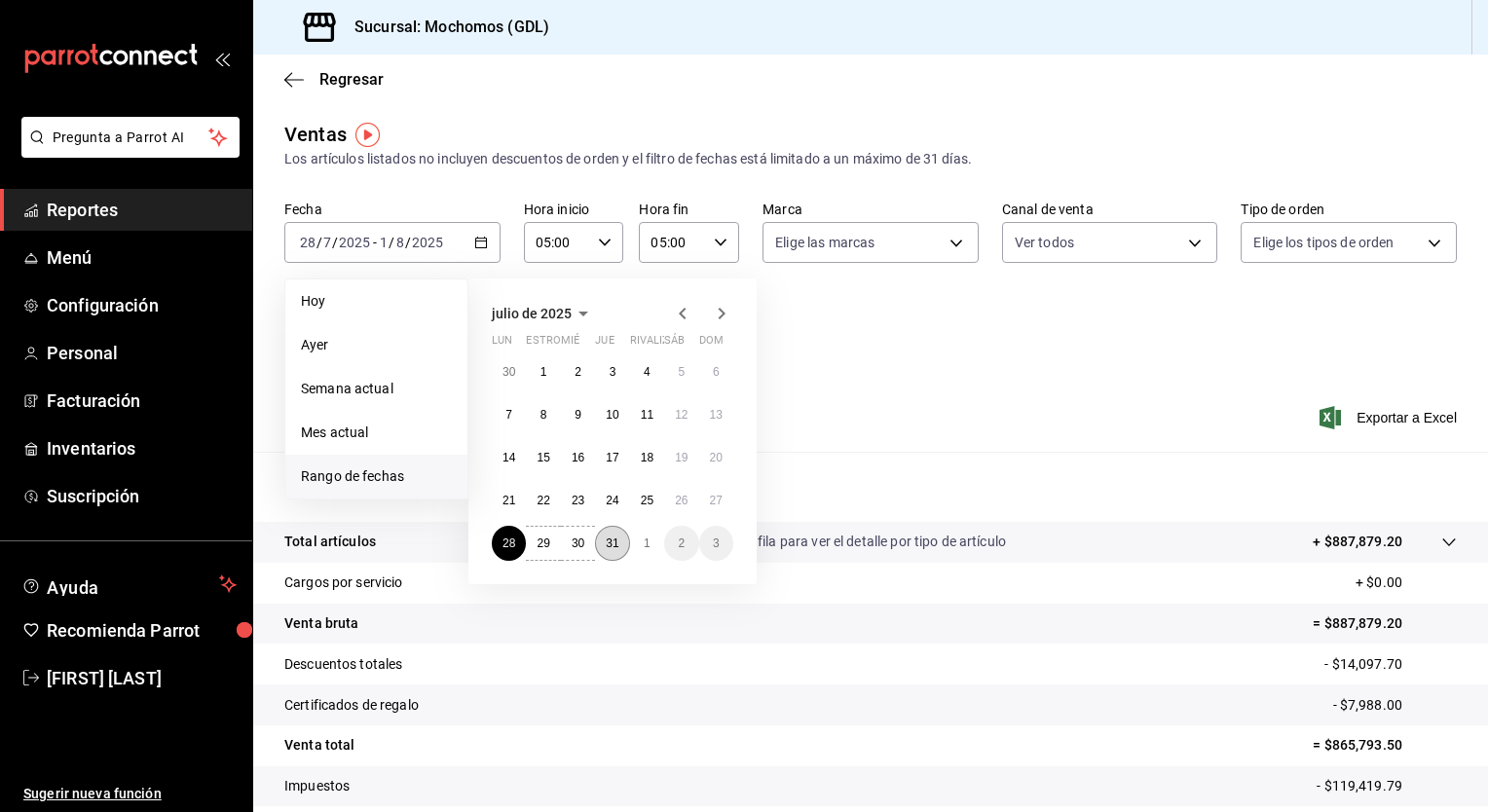 click on "31" at bounding box center (612, 543) 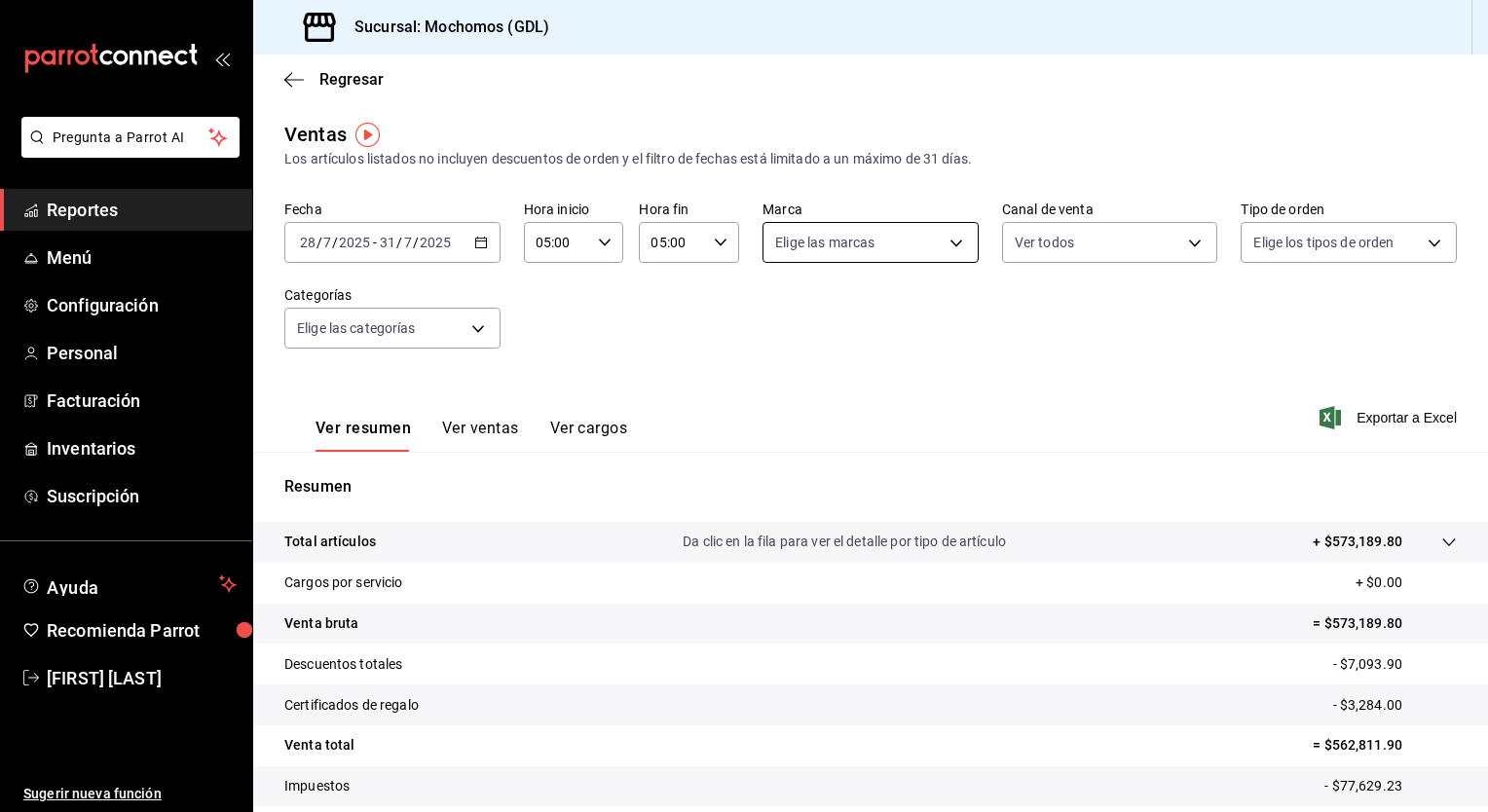 click on "Pregunta a Parrot AI Reportes   Menú   Configuración   Personal   Facturación   Inventarios   Suscripción   Ayuda Recomienda Parrot   [FIRST] [LAST]   Sugerir nueva función   Sucursal: Mochomos ([CITY]) Regresar Ventas Los artículos listados no incluyen descuentos de orden y el filtro de fechas está limitado a un máximo de 31 días. Fecha [DATE] [DATE] - [DATE] [DATE] Hora inicio [TIME] Hora inicio Hora fin [TIME] Hora fin Marca Elige las marcas Canal de venta Ver todos PARROT,UBER_EATS,RAPPI,DIDI_FOOD,ONLINE Tipo de orden Elige los tipos de orden Categorías Elige las categorías Ver resumen Ver ventas Ver cargos Exportar a Excel Resumen Total artículos Da clic en la fila para ver el detalle por tipo de artículo + $573,189.80 Cargos por servicio + $0.00 Venta bruta = $573,189.80 Descuentos totales - $7,093.90 Certificados de regalo - $3,284.00 Venta total = $562,811.90 Impuestos - $77,629.23 Venta neta = $485,182.67 Pregunta a Parrot AI Reportes   Menú   Configuración   Personal" at bounding box center [744, 406] 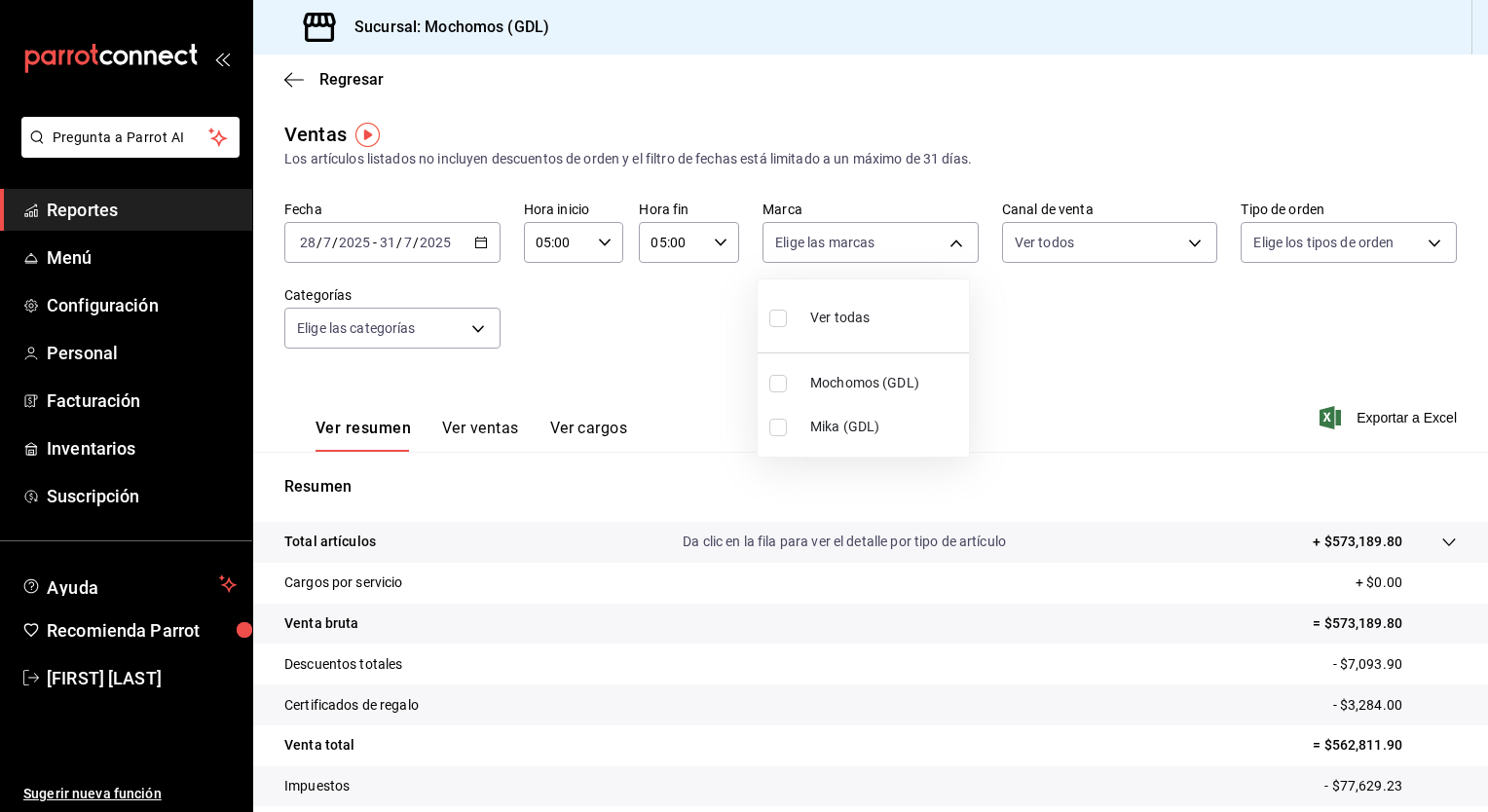 click on "Mika (GDL)" at bounding box center [863, 426] 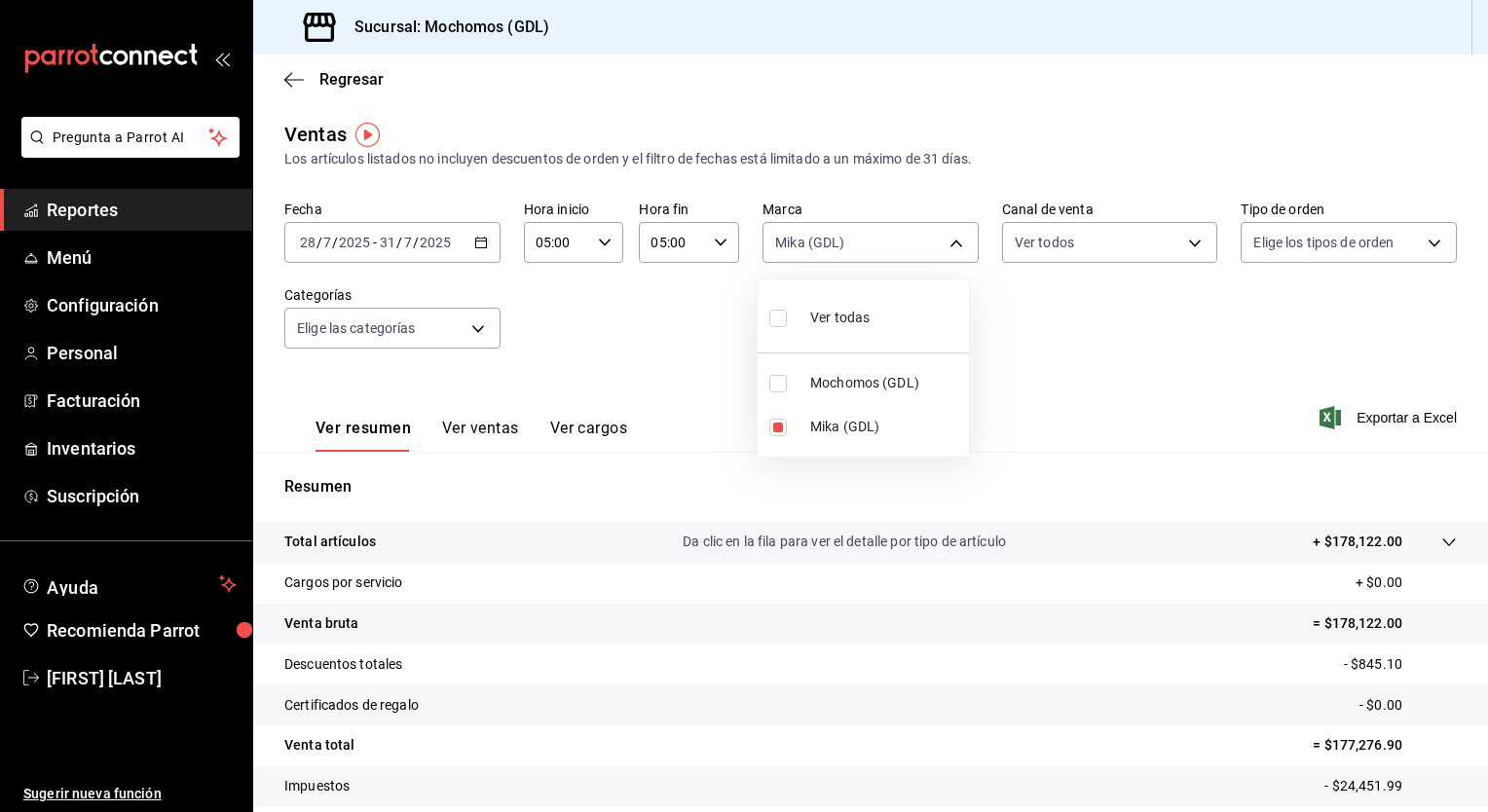 click at bounding box center [744, 406] 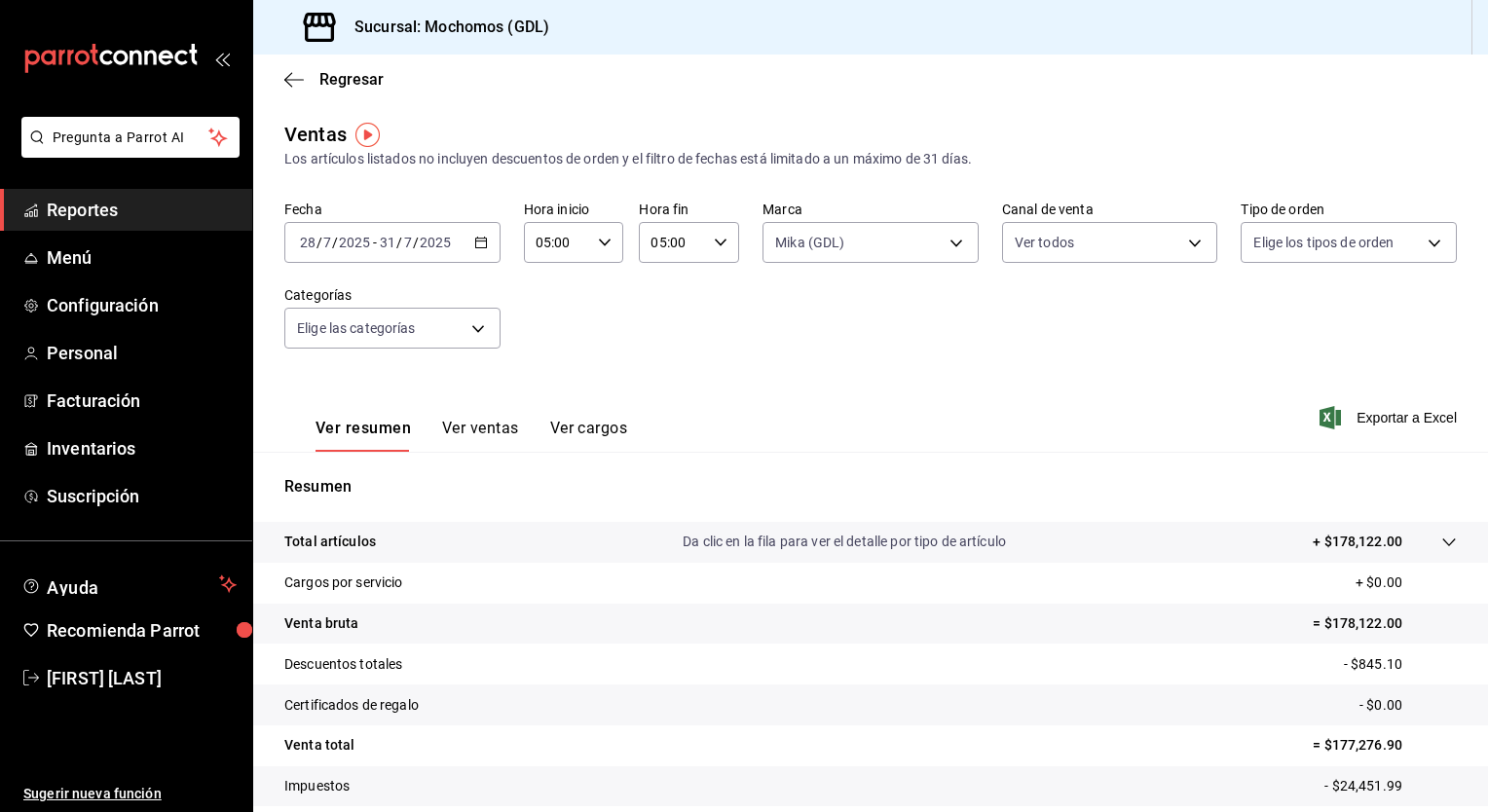 click on "Pregunta a Parrot AI Reportes   Menú   Configuración   Personal   Facturación   Inventarios   Suscripción   Ayuda Recomienda Parrot   [FIRST] [LAST]   Sugerir nueva función   Sucursal: Mochomos ([CITY]) Regresar Ventas Los artículos listados no incluyen descuentos de orden y el filtro de fechas está limitado a un máximo de 31 días. Fecha [DATE] [DATE] - [DATE] [DATE] Hora inicio [TIME] Hora inicio Hora fin [TIME] Hora fin Marca Elige las marcas Canal de venta Ver todos PARROT,UBER_EATS,RAPPI,DIDI_FOOD,ONLINE Tipo de orden Elige los tipos de orden Categorías Elige las categorías Ver resumen Ver ventas Ver cargos Exportar a Excel Resumen Total artículos Da clic en la fila para ver el detalle por tipo de artículo + $573,189.80 Cargos por servicio + $0.00 Venta bruta = $573,189.80 Descuentos totales - $7,093.90 Certificados de regalo - $3,284.00 Venta total = $562,811.90 Impuestos - $77,629.23 Venta neta = $485,182.67 Pregunta a Parrot AI Reportes   Menú   Configuración   Personal" at bounding box center [744, 406] 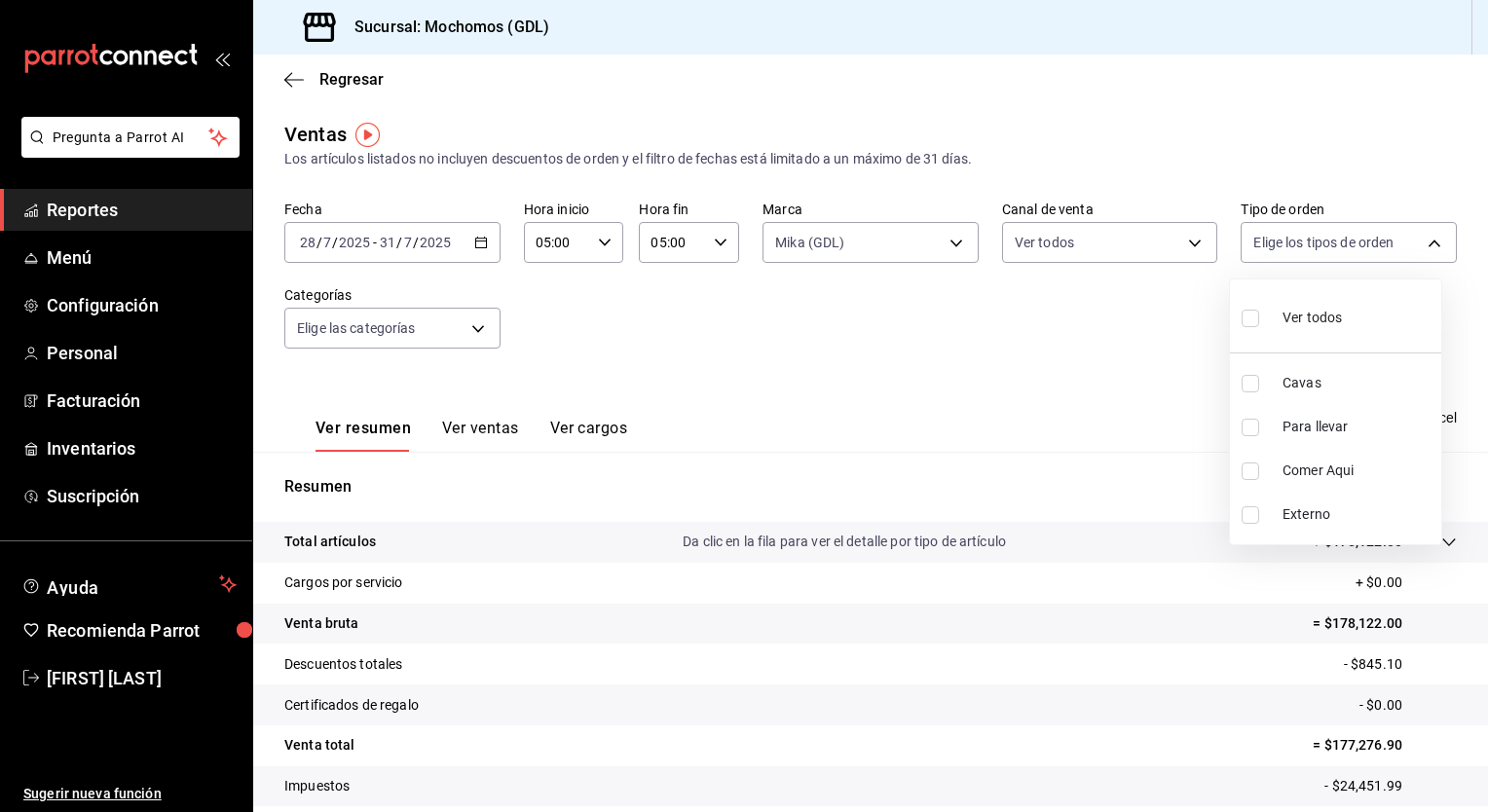 click on "Ver todos" at bounding box center (1335, 315) 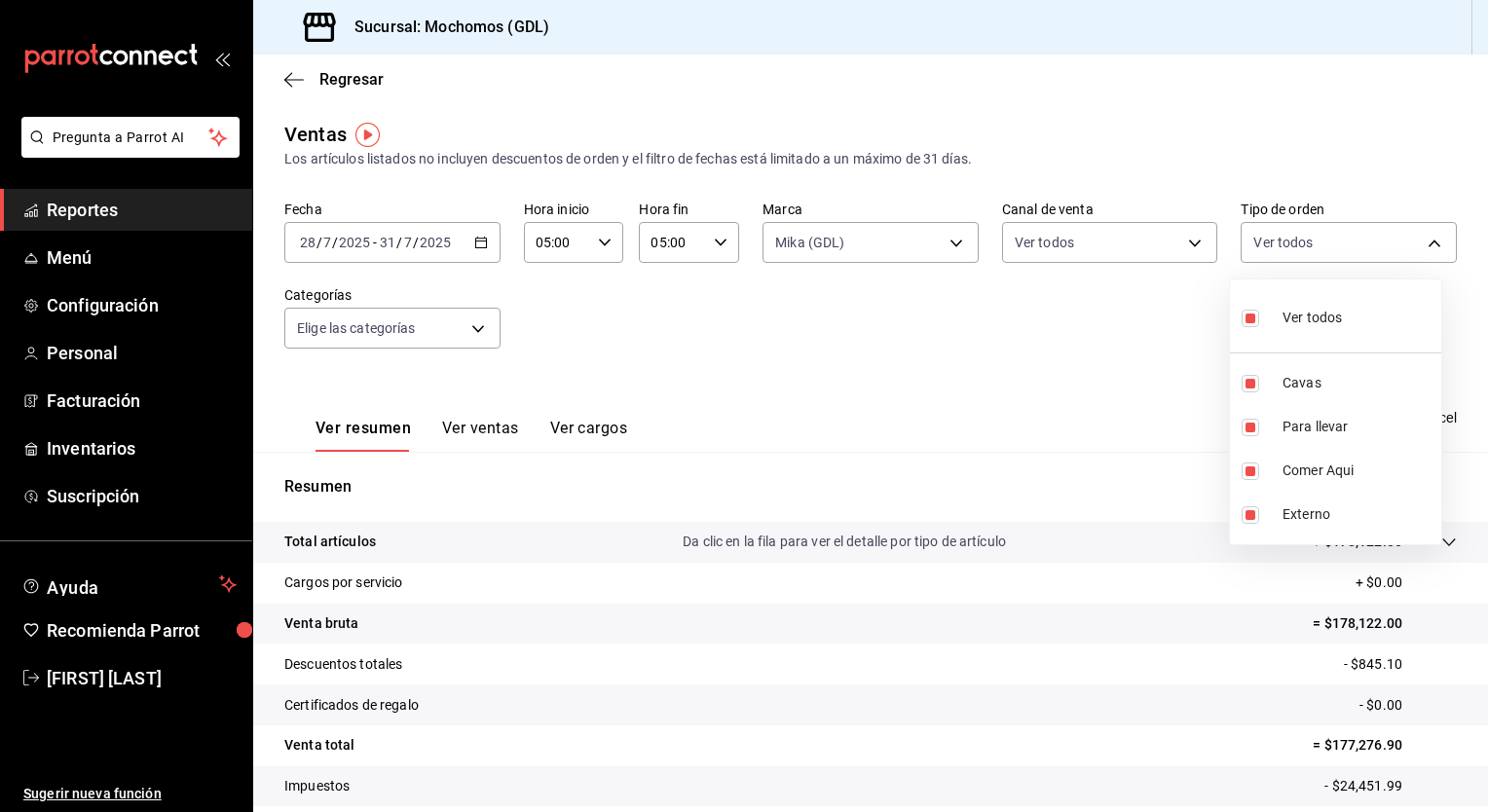 click at bounding box center [744, 406] 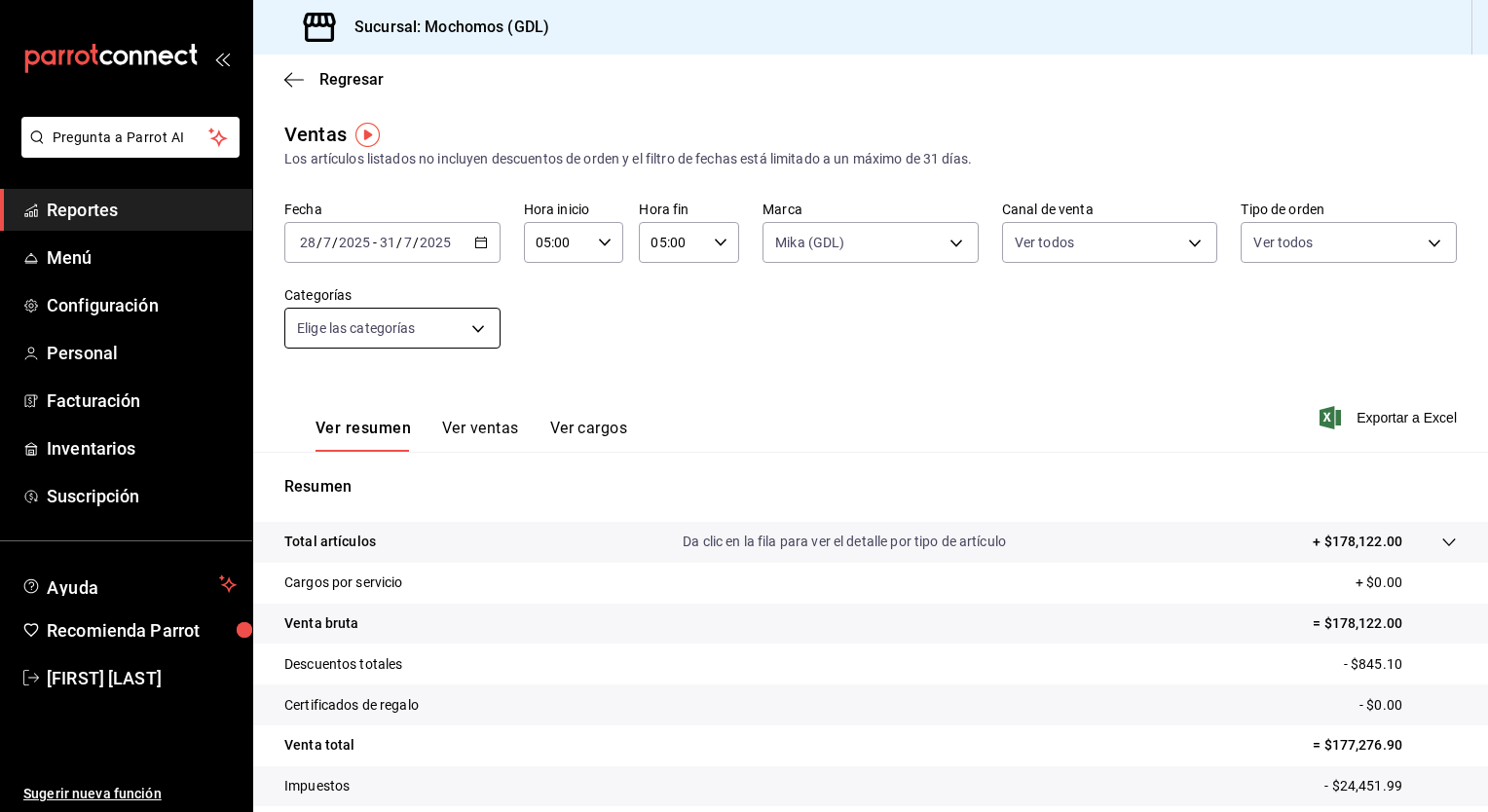 click on "Pregunta a Parrot AI Reportes   Menú   Configuración   Personal   Facturación   Inventarios   Suscripción   Ayuda Recomienda Parrot   [FIRST] [LAST]   Sugerir nueva función   Sucursal: Mochomos ([CITY]) Regresar Ventas Los artículos listados no incluyen descuentos de orden y el filtro de fechas está limitado a un máximo de 31 días. Fecha [DATE] [DATE] - [DATE] [DATE] Hora inicio [TIME] Hora inicio Hora fin [TIME] Hora fin Marca Mika ([CITY]) [UUID] Canal de venta Ver todos PARROT,UBER_EATS,RAPPI,DIDI_FOOD,ONLINE Tipo de orden Ver todos [UUID],[UUID],[UUID],[EXTERNAL] Categorías Elige las categorías Ver resumen Ver ventas Ver cargos Exportar a Excel Resumen Total artículos Da clic en la fila para ver el detalle por tipo de artículo + $178,122.00 Cargos por servicio + $0.00 Venta bruta = $178,122.00 Descuentos totales - $845.10 Certificados de regalo - $0.00 Venta total" at bounding box center [744, 406] 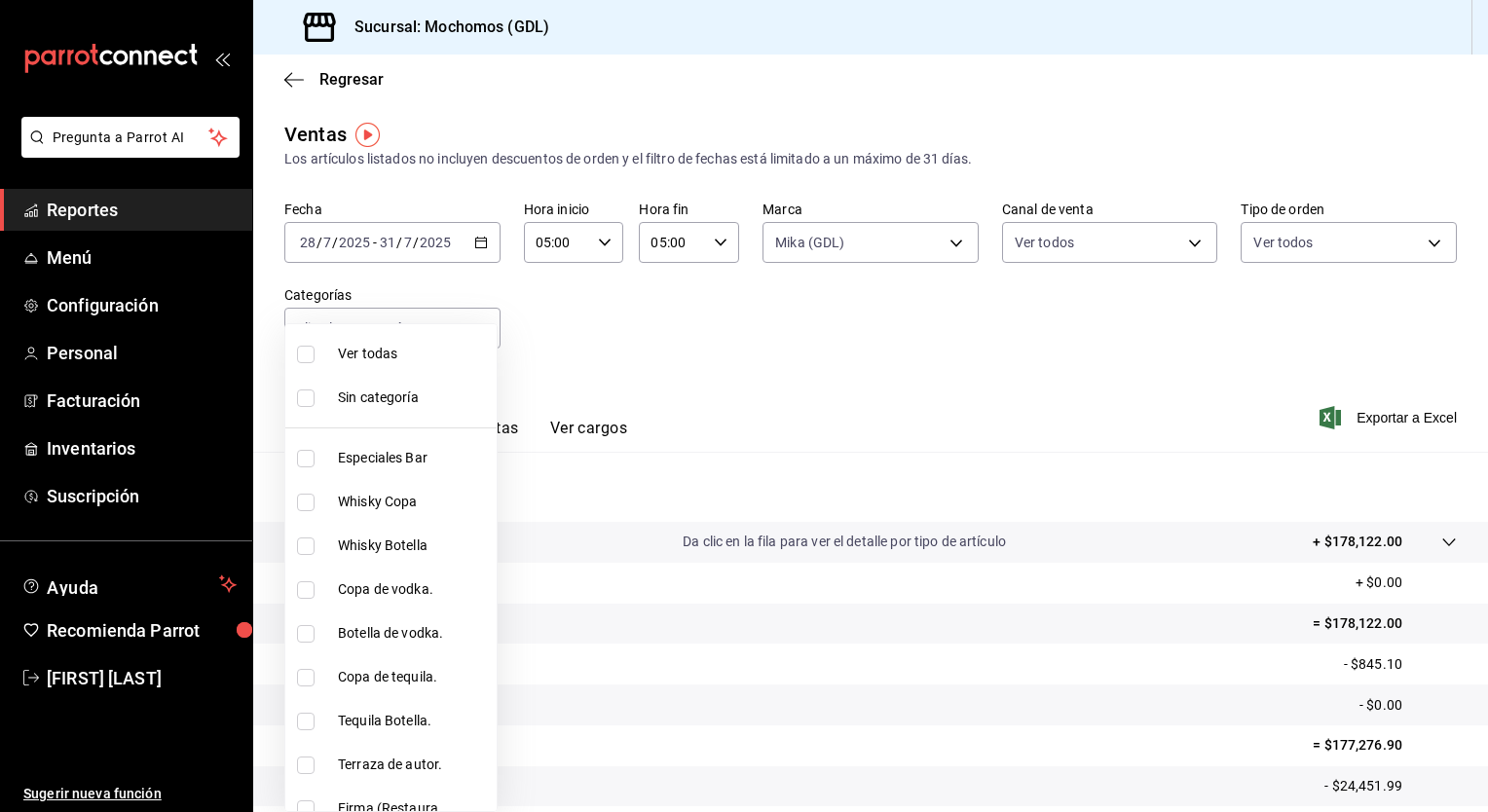 click on "Ver todas" at bounding box center (391, 353) 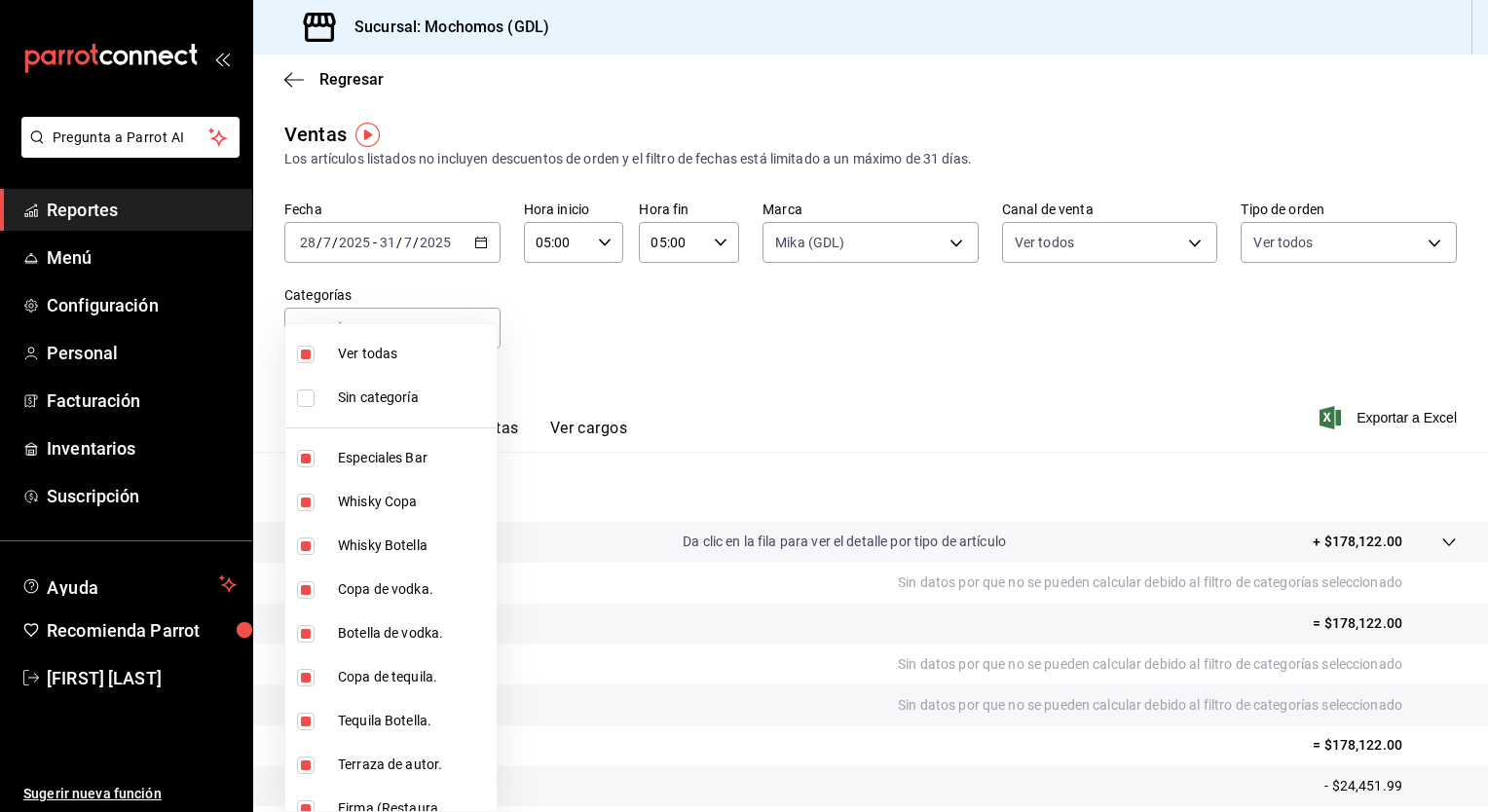 click at bounding box center [744, 406] 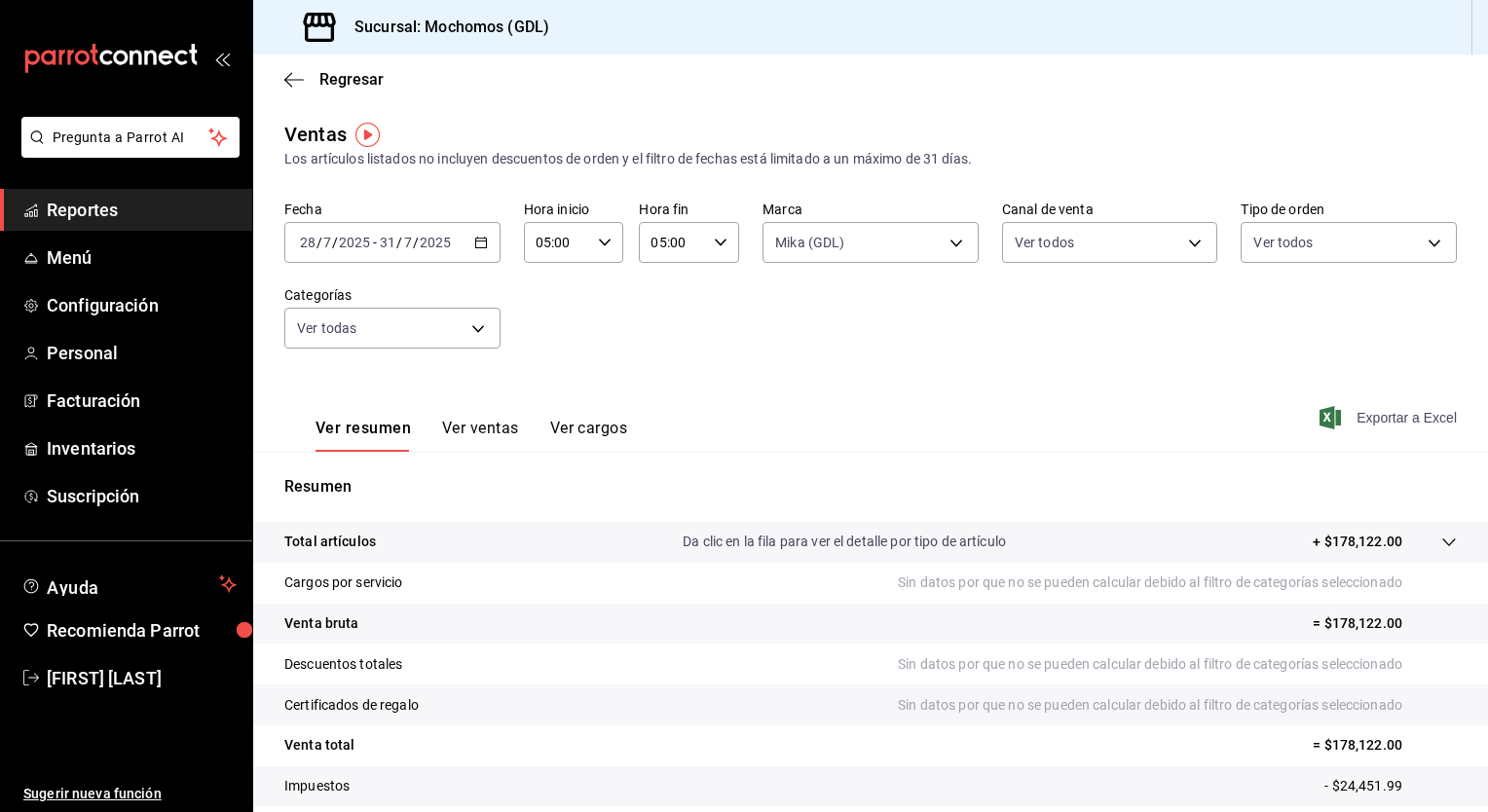 click on "Exportar a Excel" at bounding box center (1406, 418) 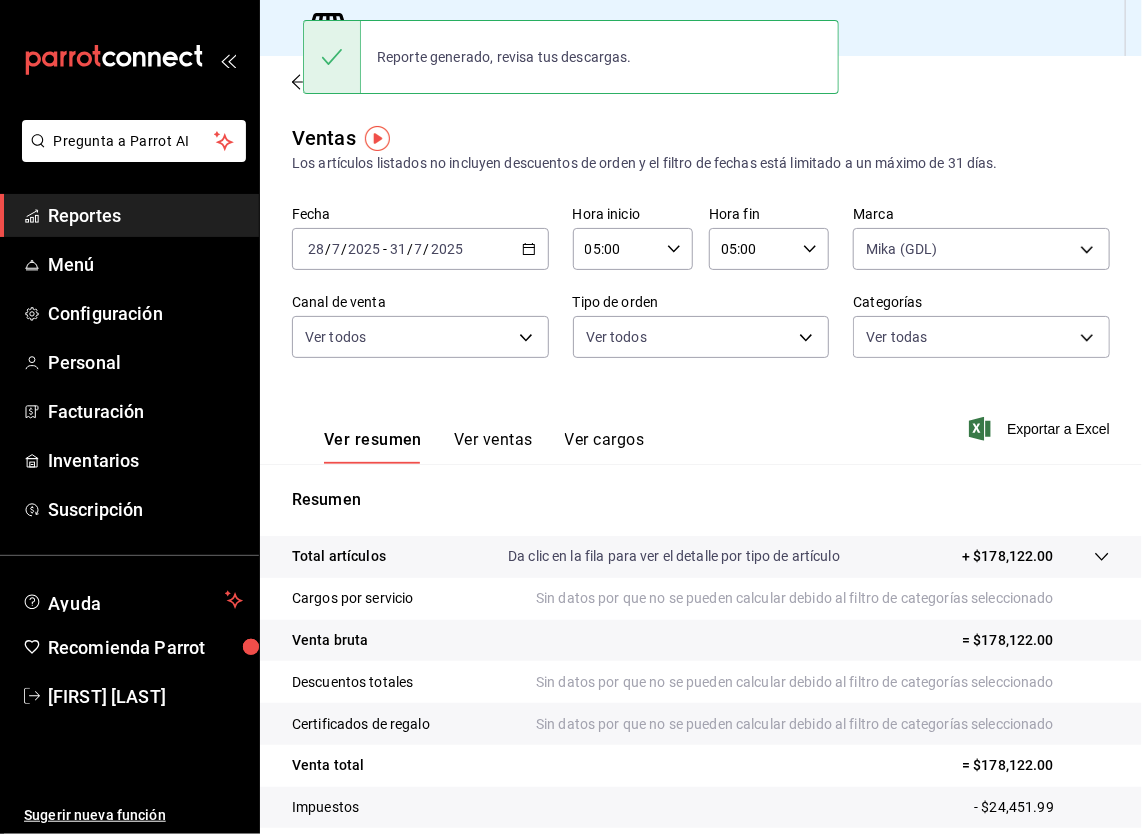 drag, startPoint x: 1139, startPoint y: 135, endPoint x: 923, endPoint y: 95, distance: 219.67249 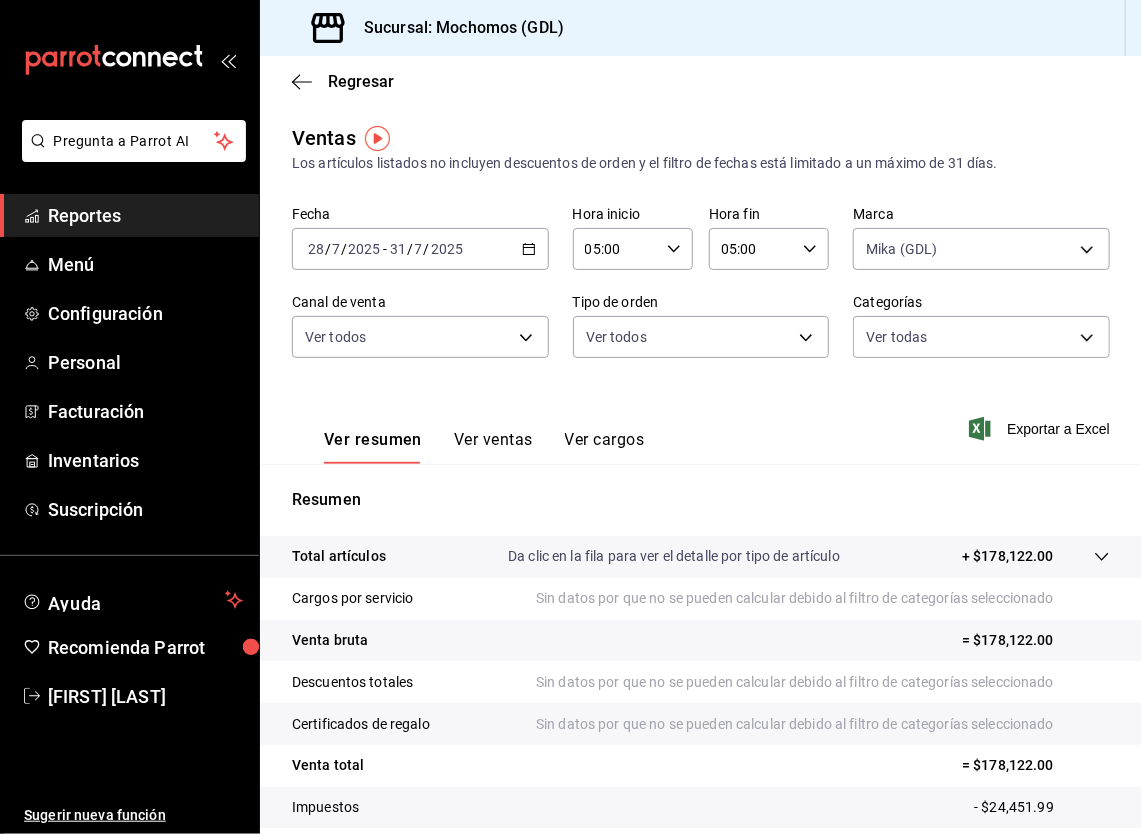 click on "Regresar" at bounding box center [701, 81] 